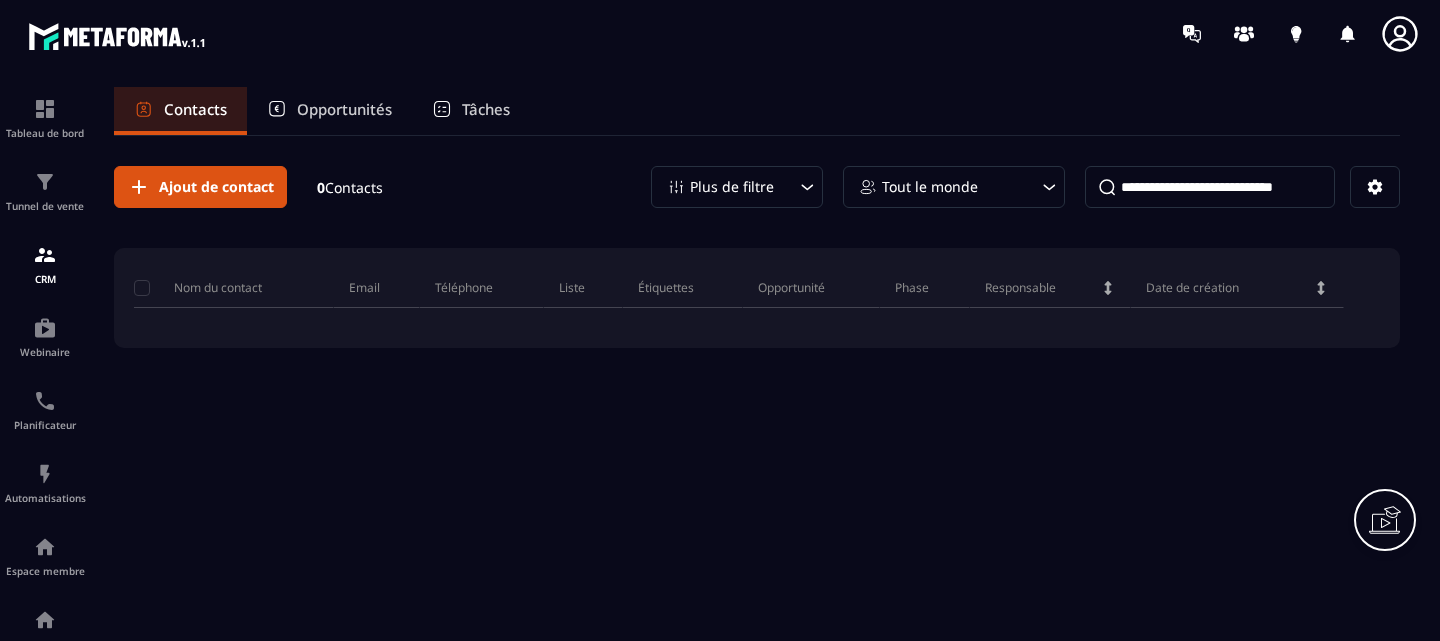 scroll, scrollTop: 0, scrollLeft: 0, axis: both 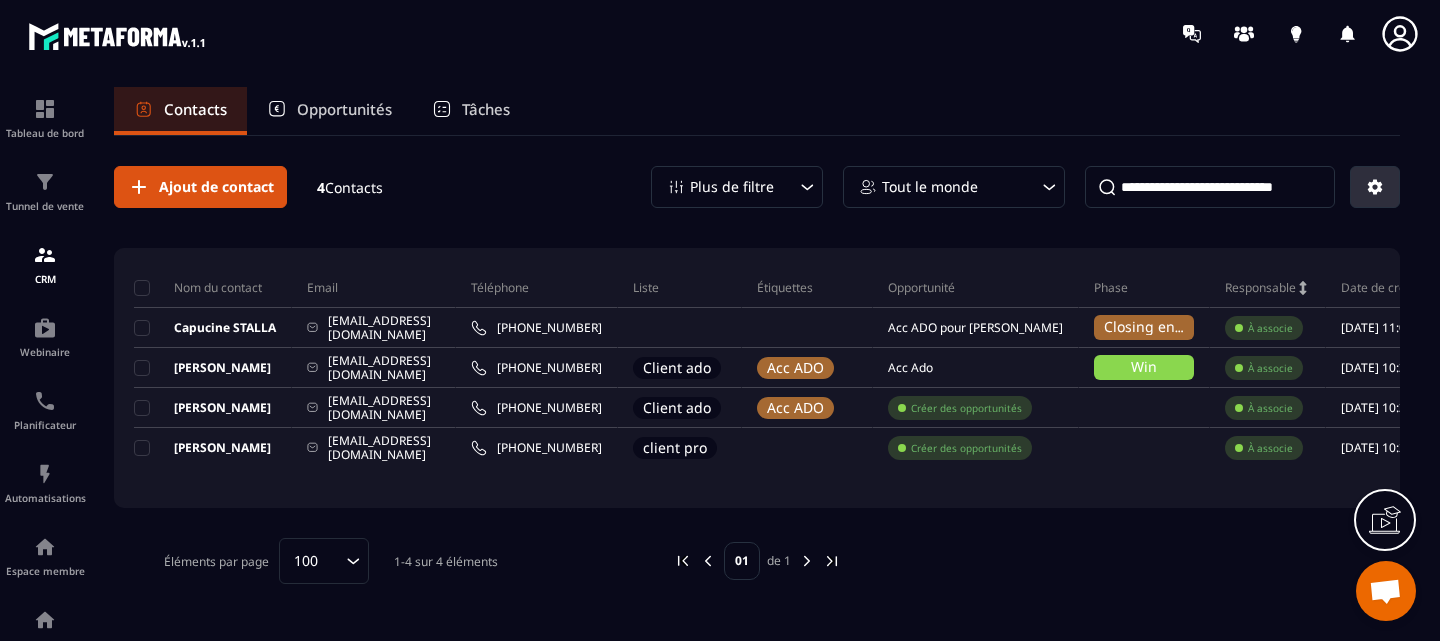 click 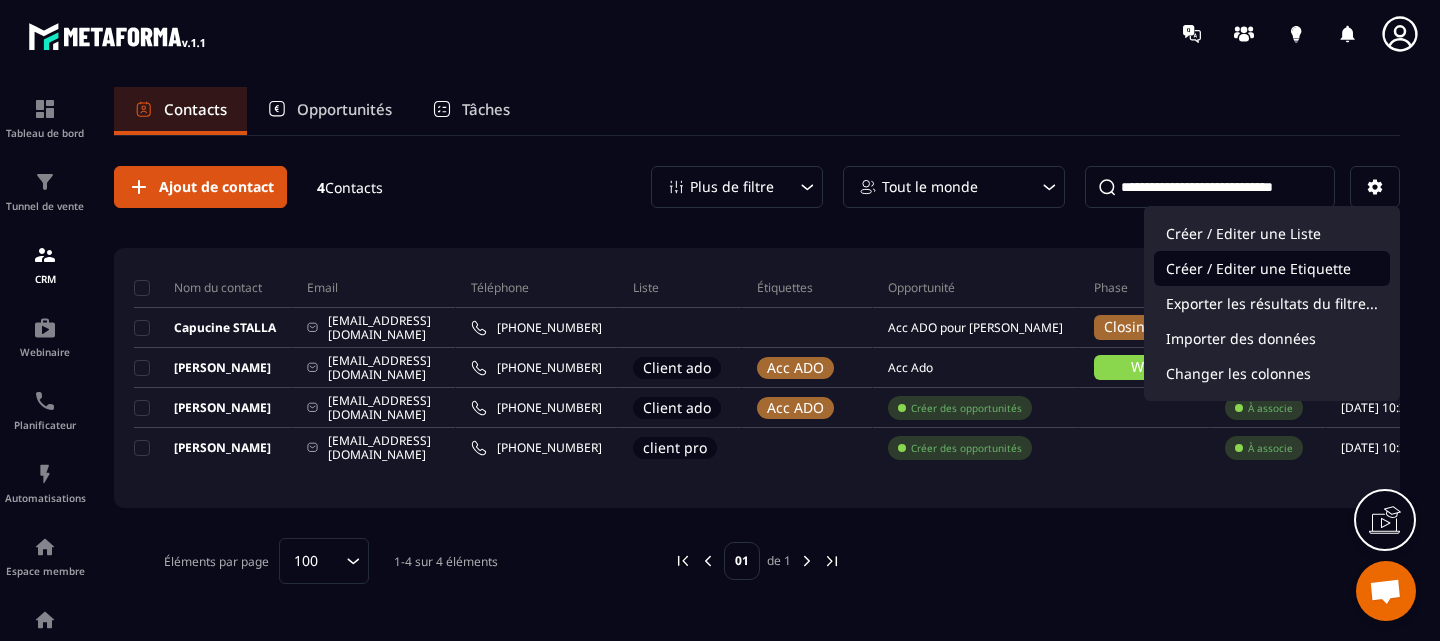 click on "Créer / Editer une Etiquette" at bounding box center (1272, 268) 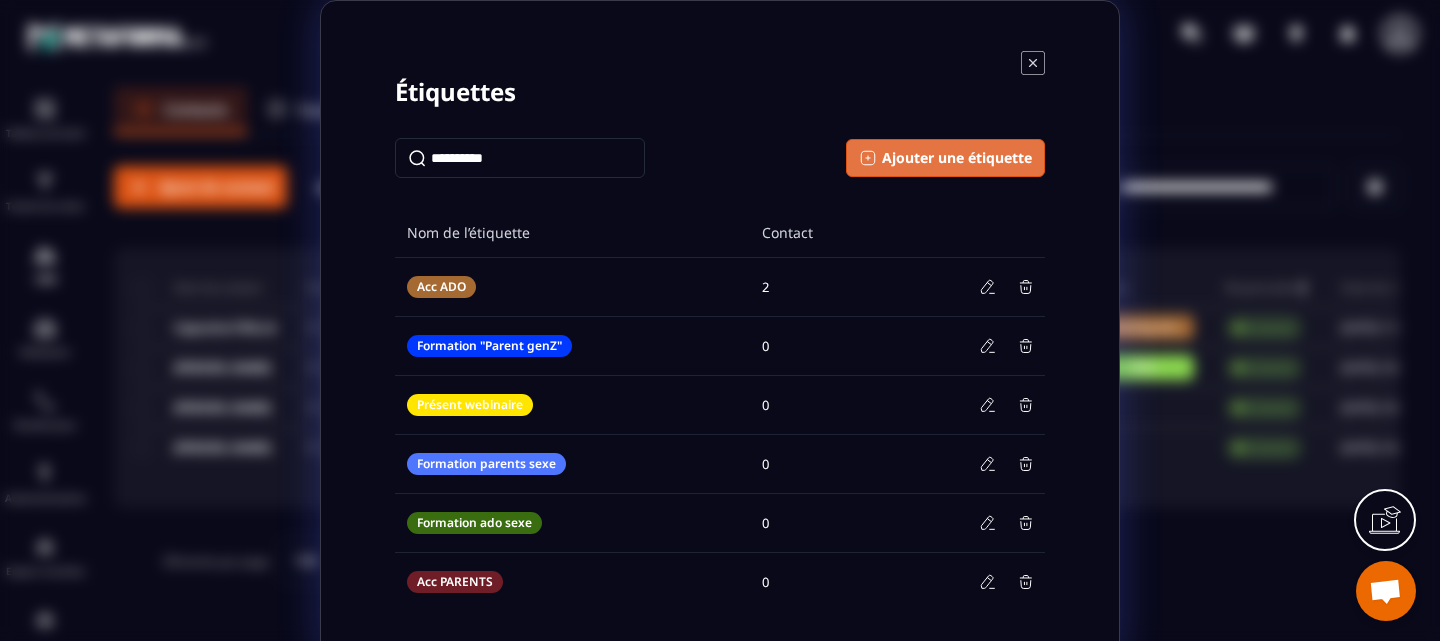 click on "Ajouter une étiquette" at bounding box center [957, 158] 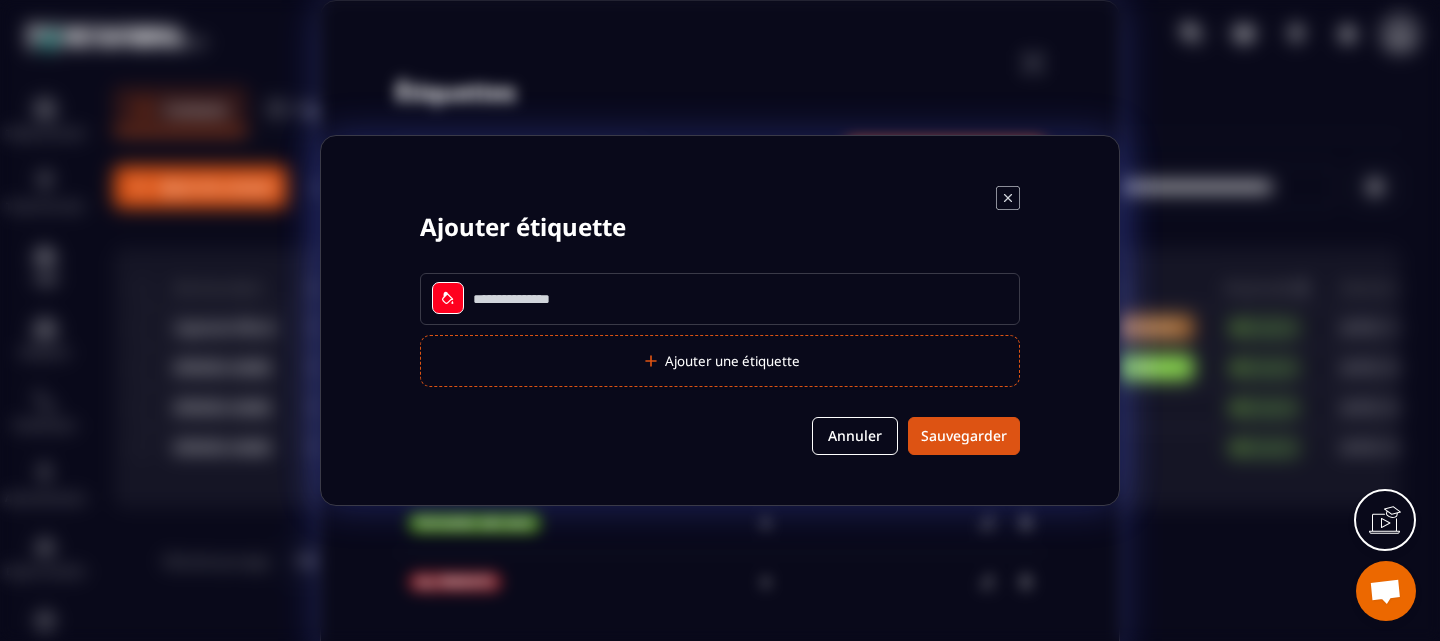 click 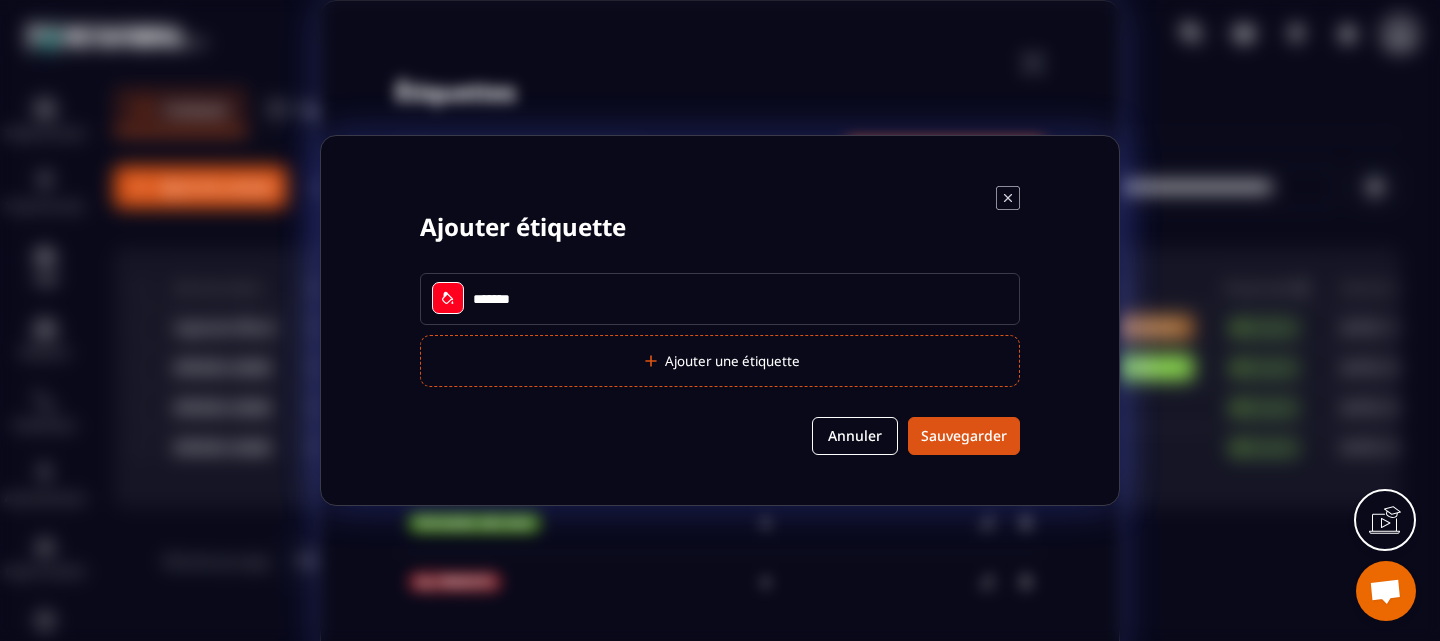 type on "*******" 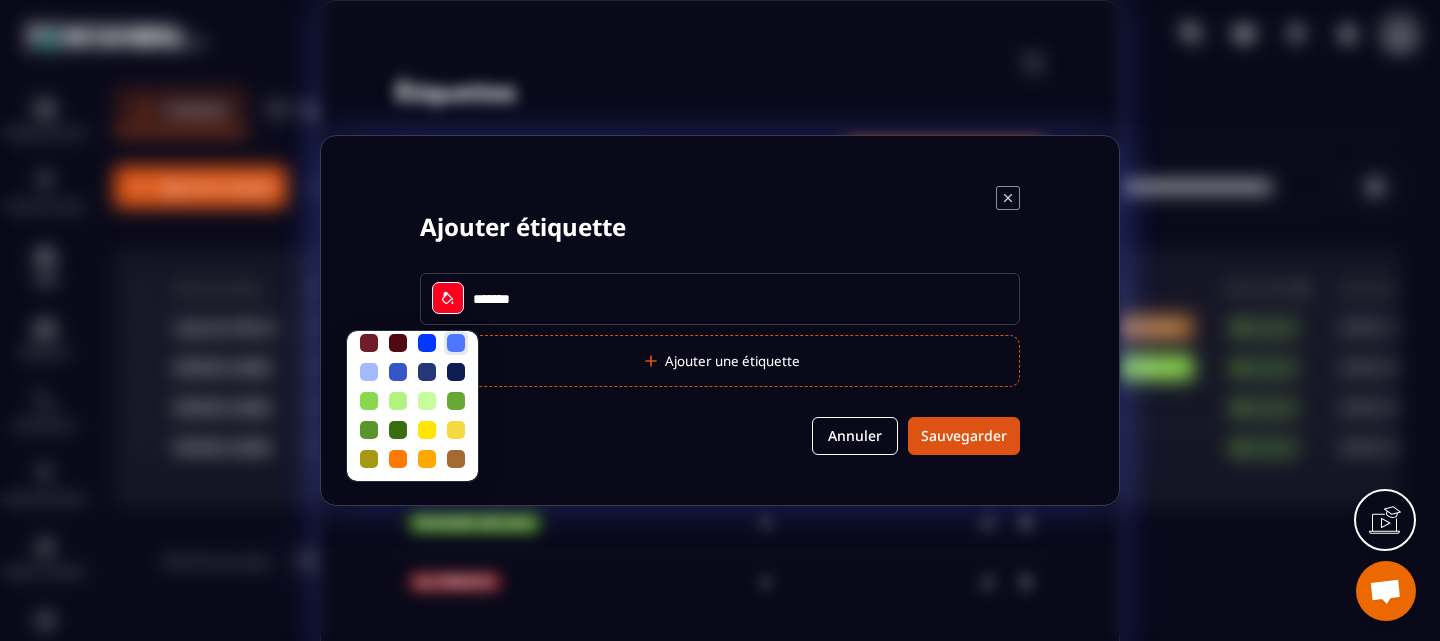 scroll, scrollTop: 54, scrollLeft: 0, axis: vertical 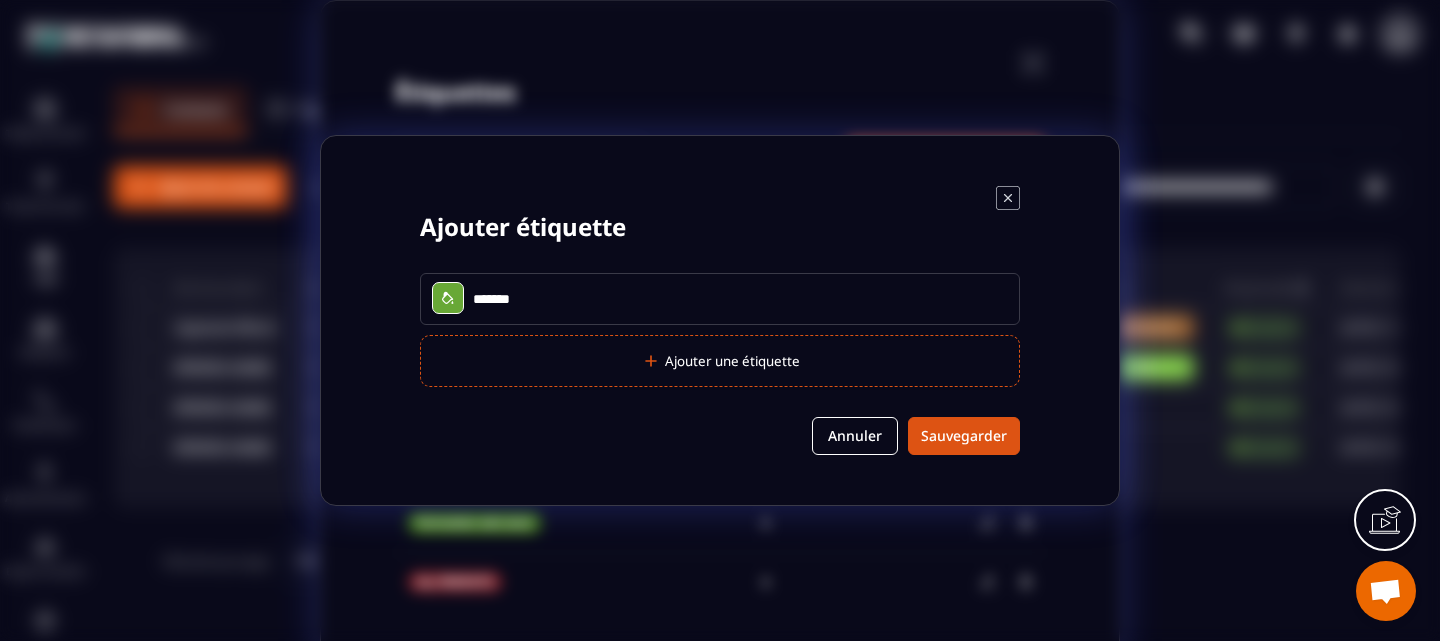 click 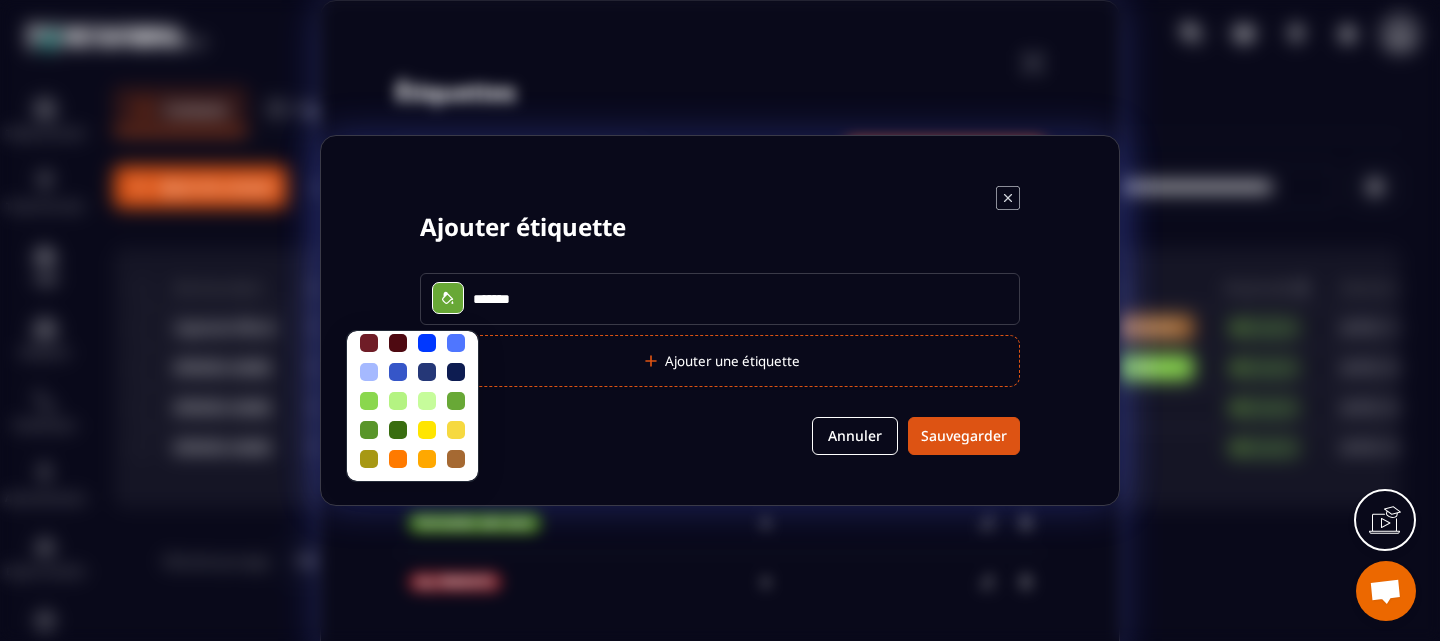 scroll, scrollTop: 0, scrollLeft: 0, axis: both 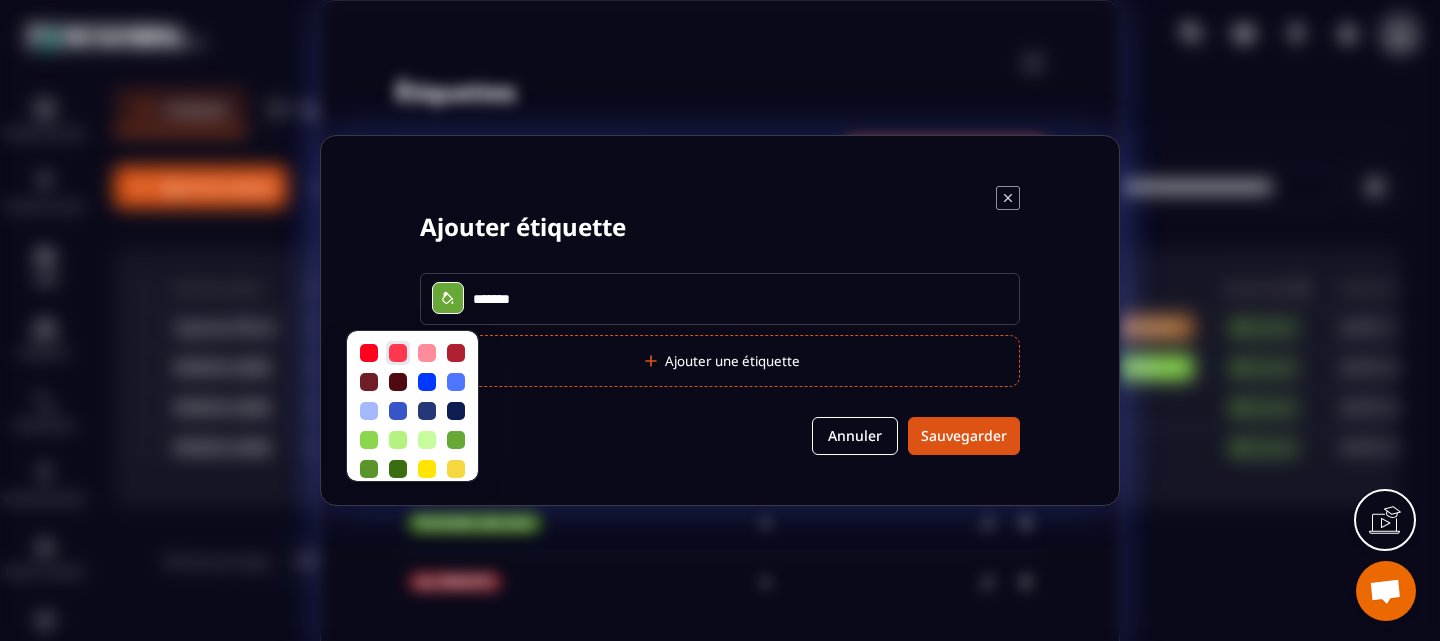 click at bounding box center (398, 353) 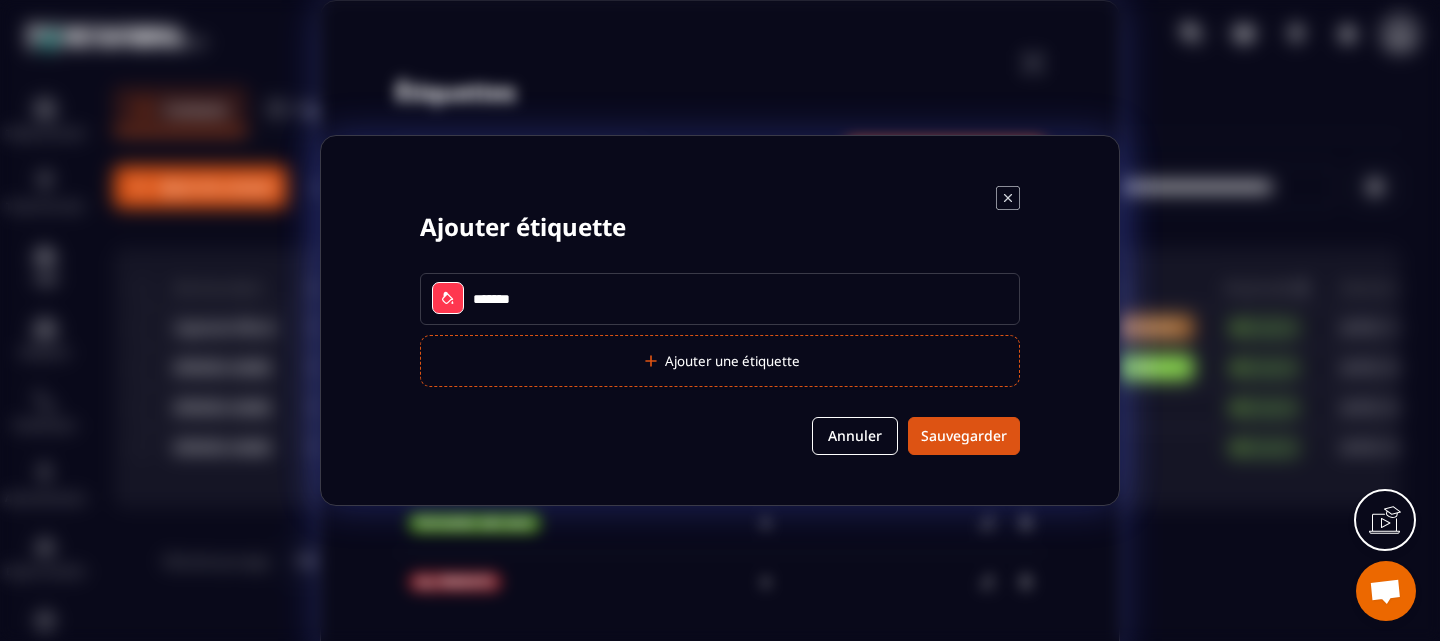 click on "Ajouter étiquette *******  Ajouter une étiquette Annuler Sauvegarder" at bounding box center (720, 320) 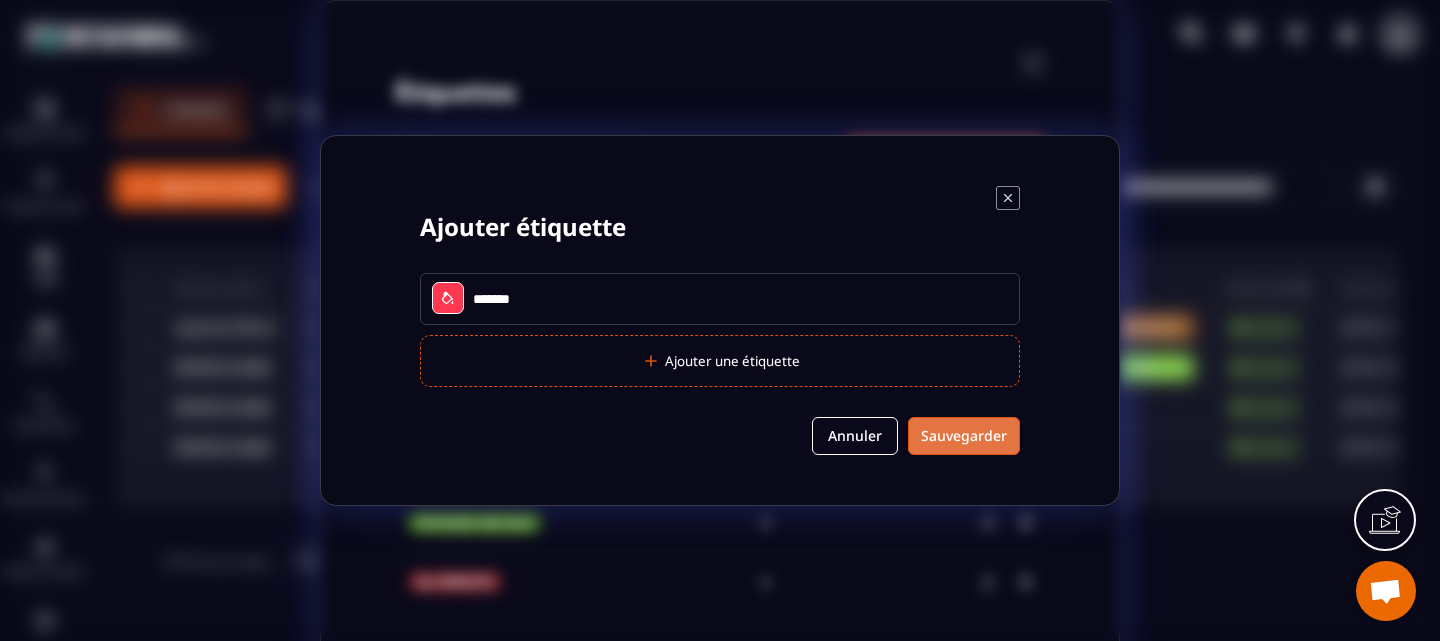 click on "Sauvegarder" at bounding box center (964, 436) 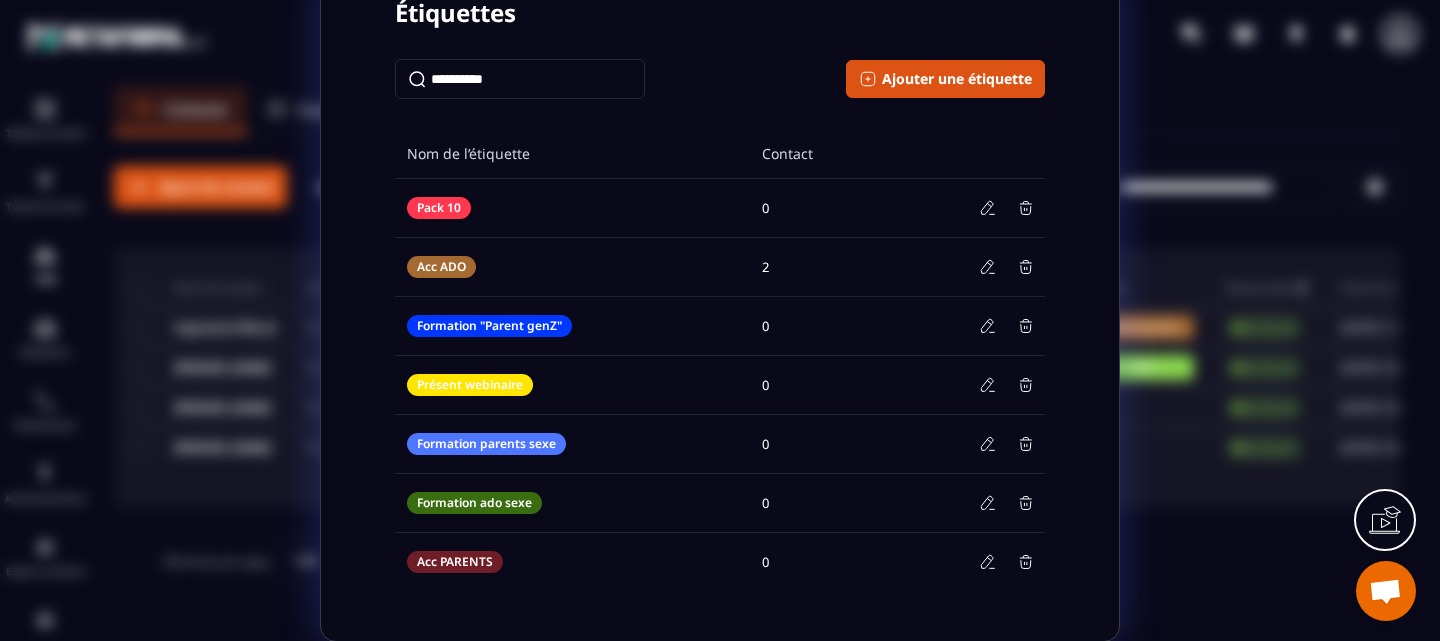 scroll, scrollTop: 78, scrollLeft: 0, axis: vertical 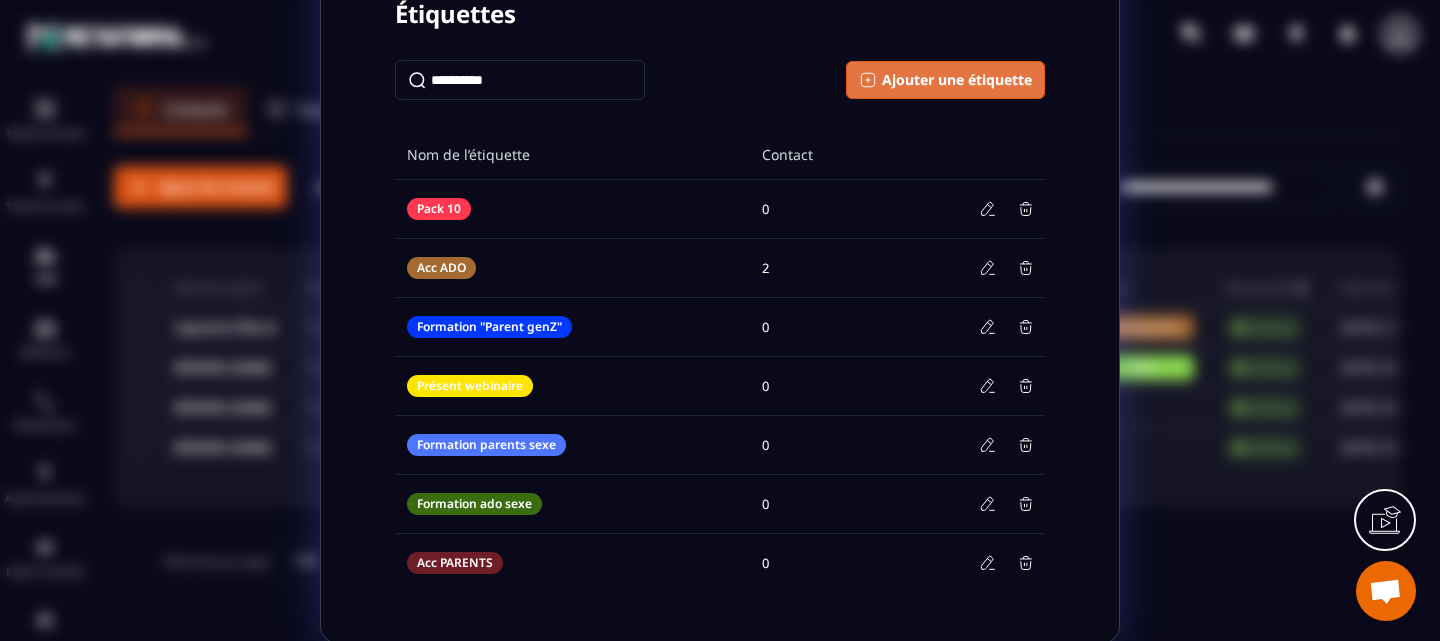 click on "Ajouter une étiquette" at bounding box center (957, 80) 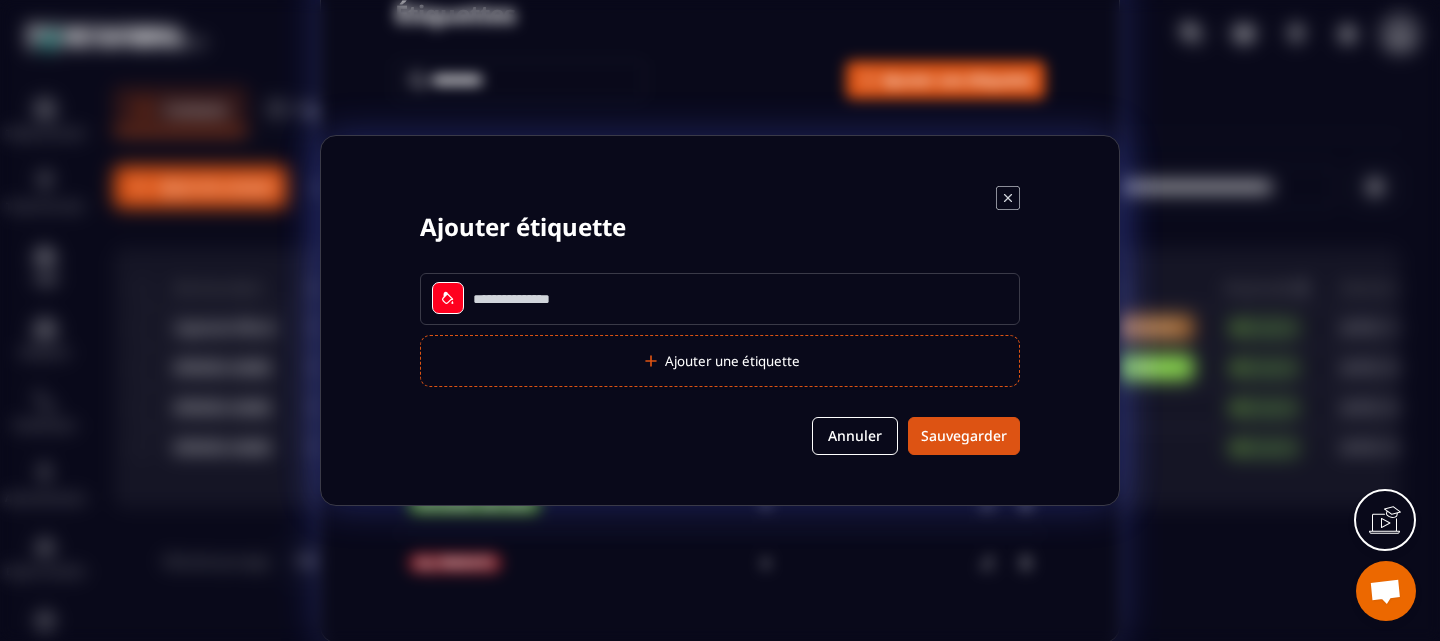 click 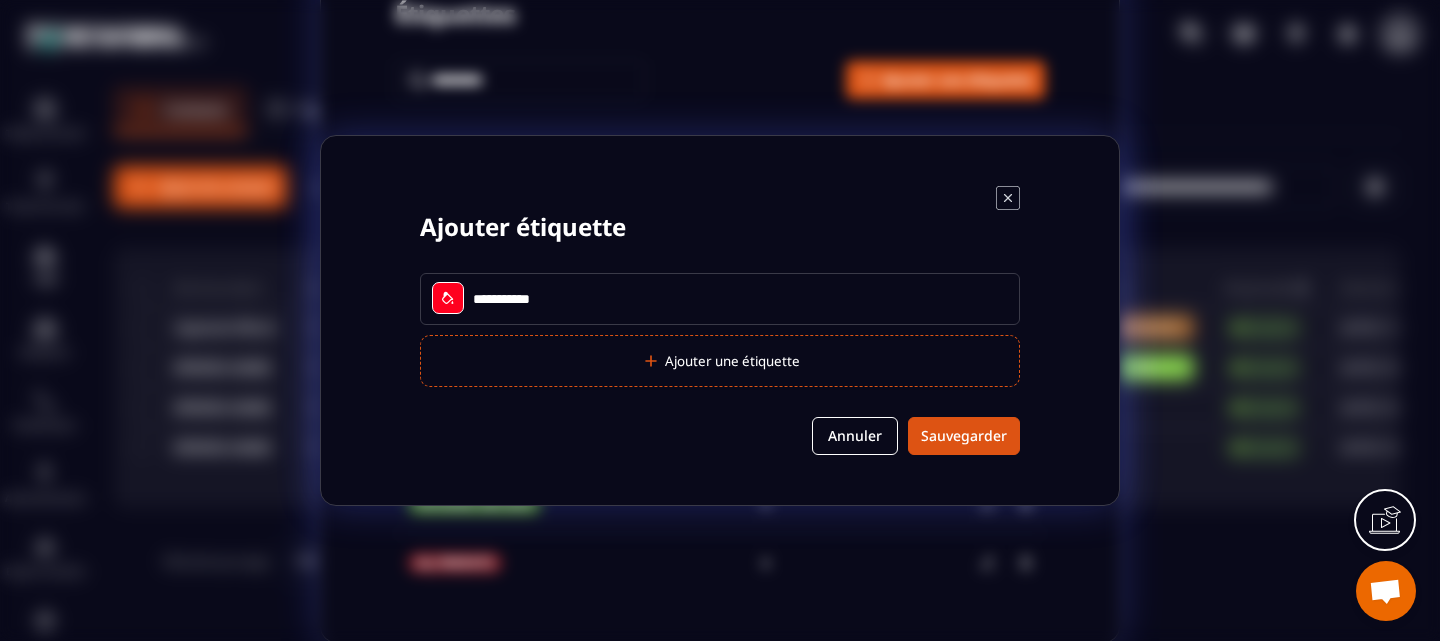 type on "**********" 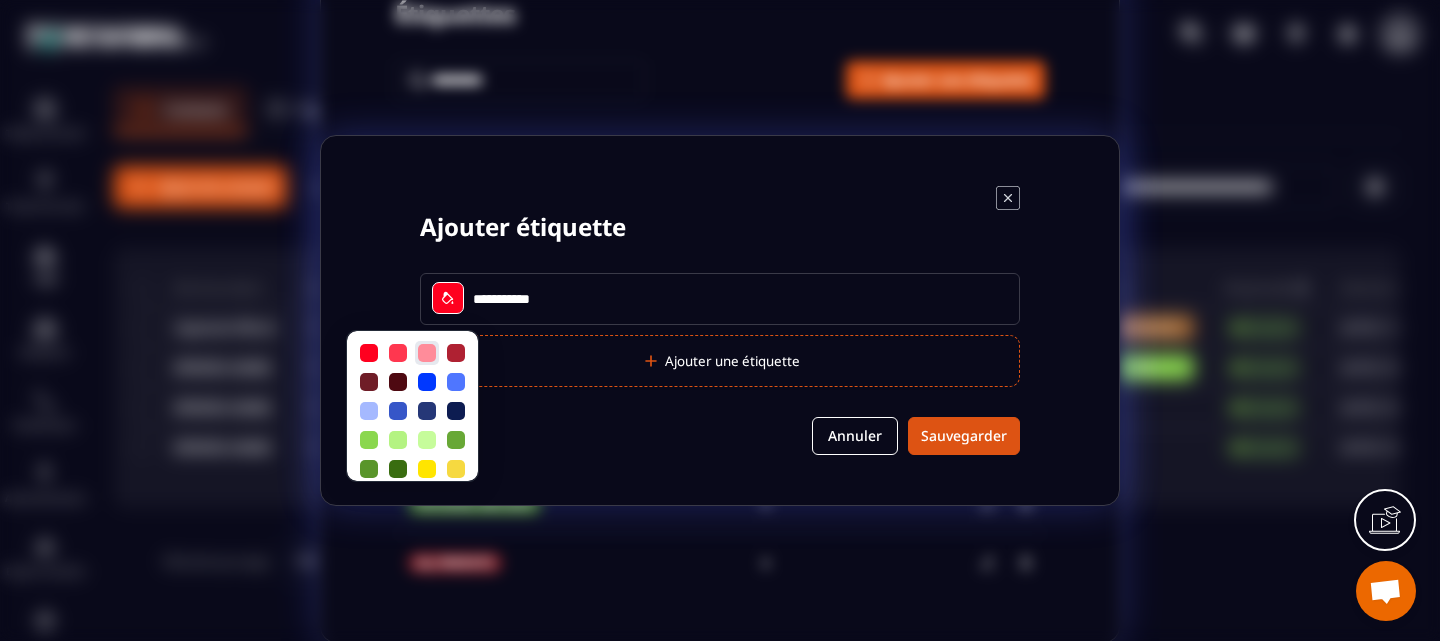 click at bounding box center (427, 353) 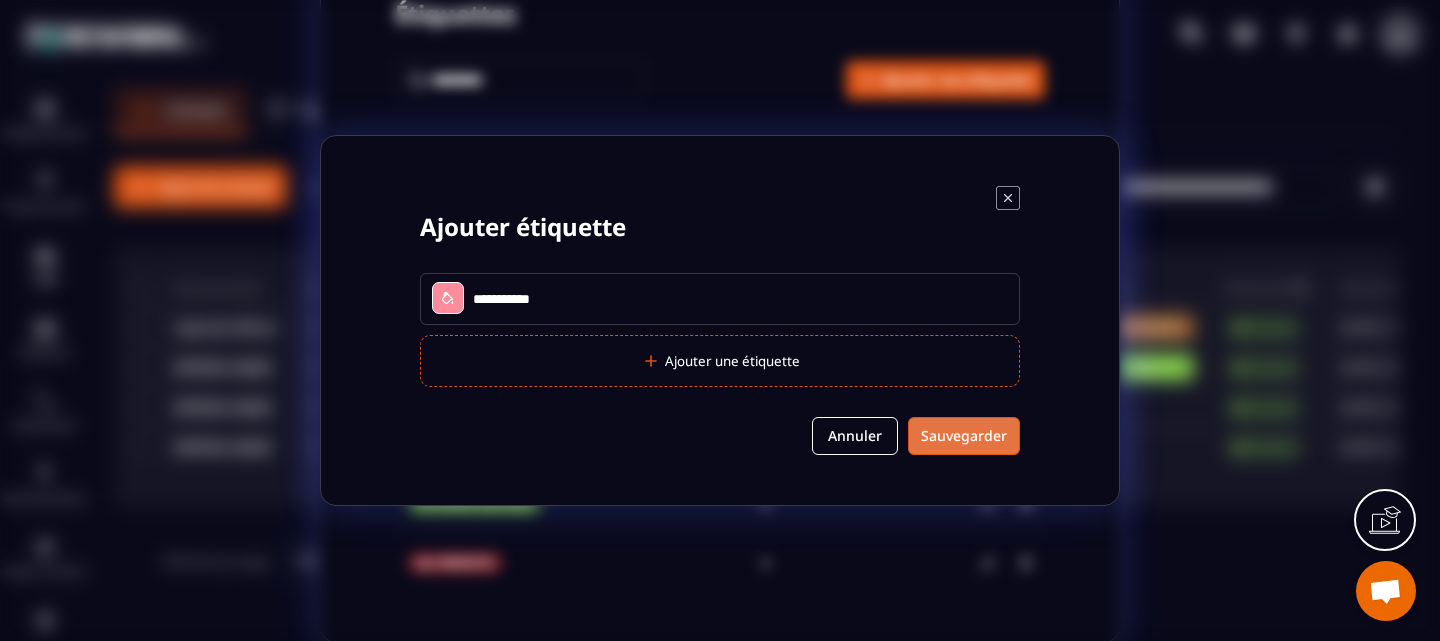 click on "Sauvegarder" at bounding box center [964, 436] 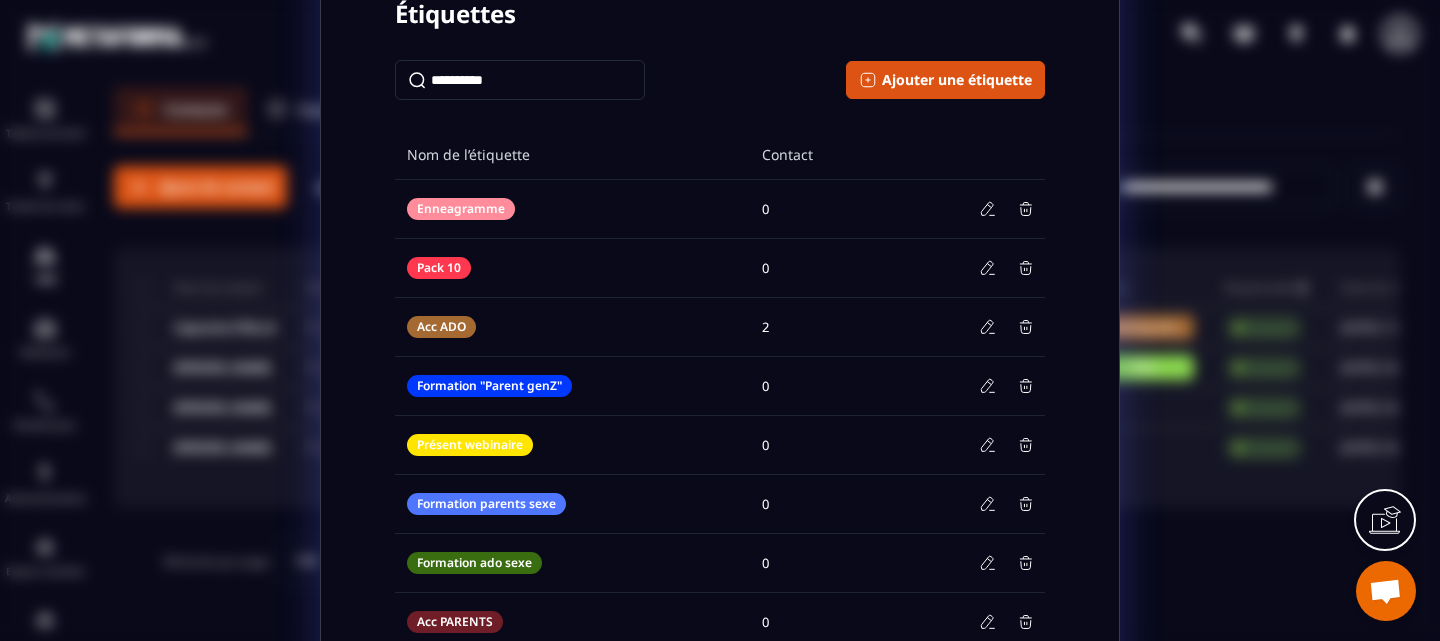 click on "Étiquettes Ajouter une étiquette Nom de l’étiquette Contact Enneagramme 0 Pack 10 0 Acc ADO 2 Formation "Parent genZ" 0 Présent webinaire 0 Formation parents sexe 0 Formation ado sexe 0 Acc PARENTS 0" at bounding box center [720, 312] 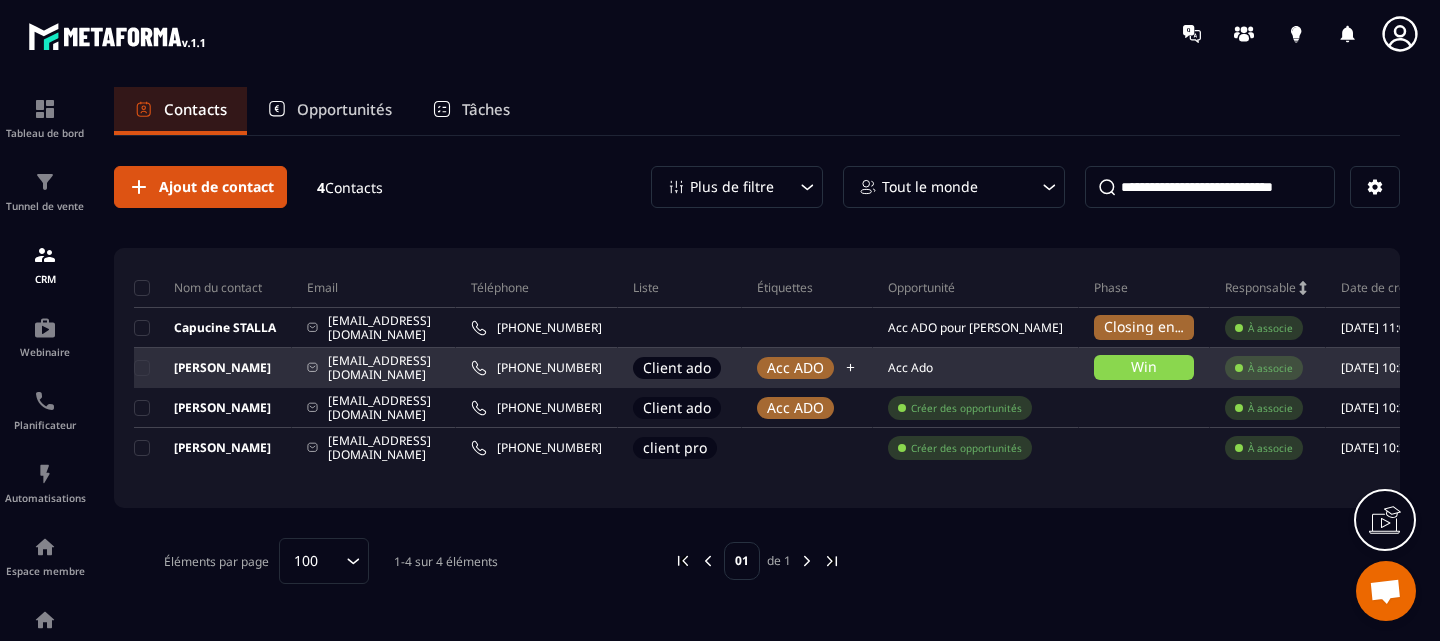 click 